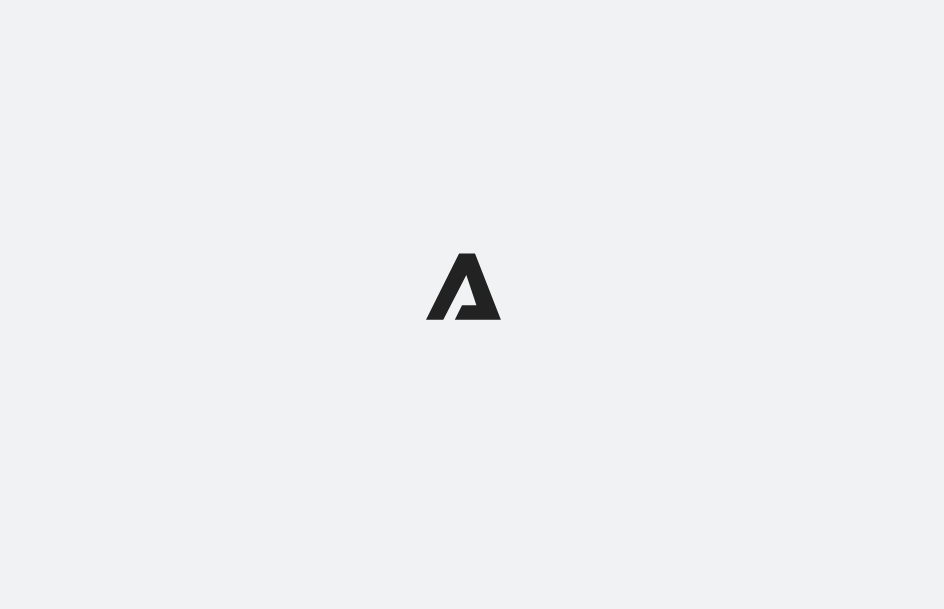 scroll, scrollTop: 0, scrollLeft: 0, axis: both 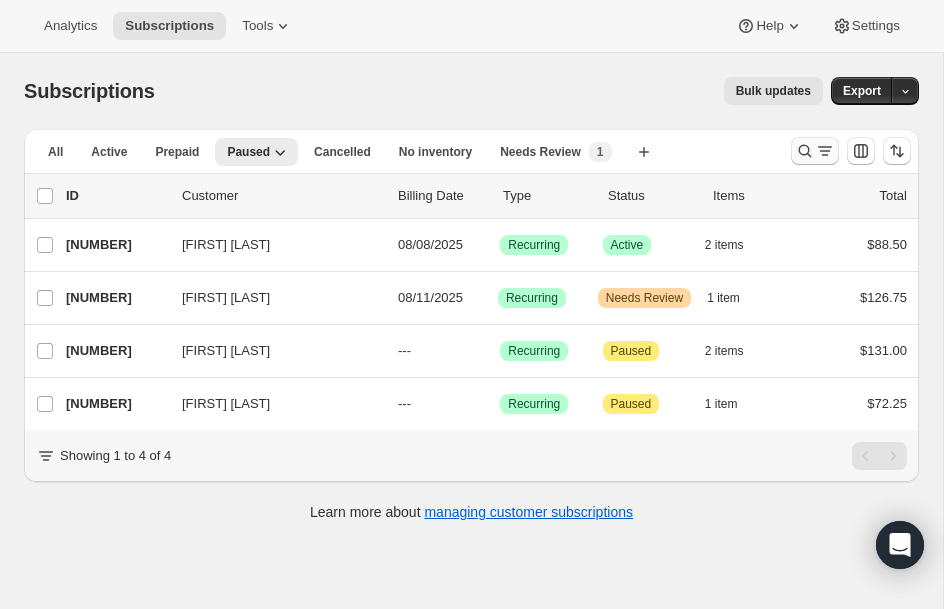 click 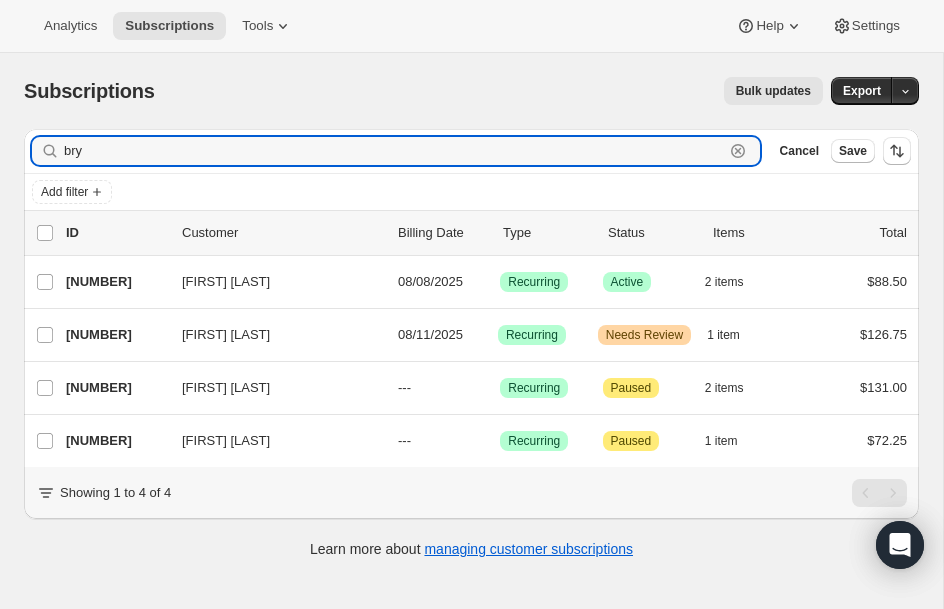 drag, startPoint x: 118, startPoint y: 153, endPoint x: -168, endPoint y: 141, distance: 286.25165 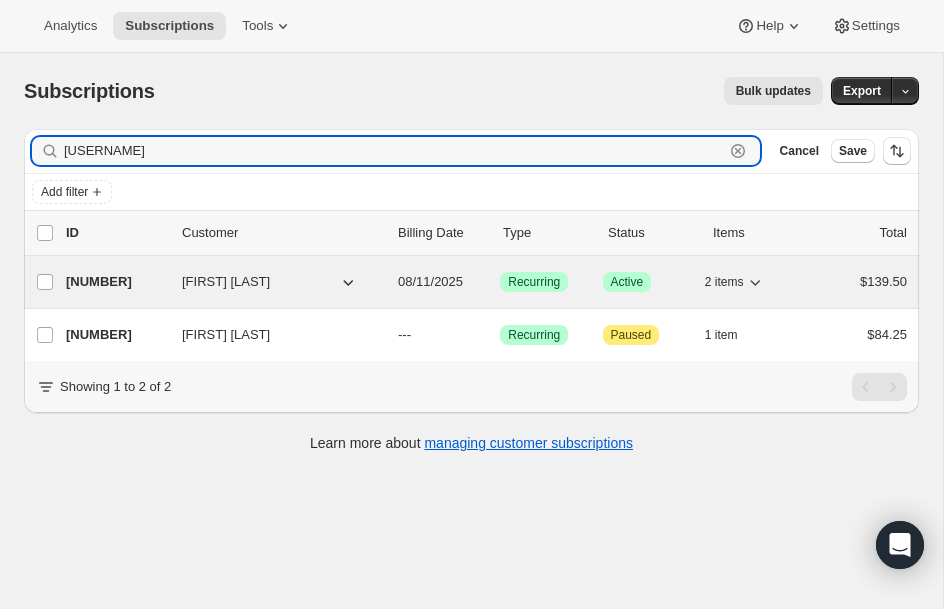 type on "franc" 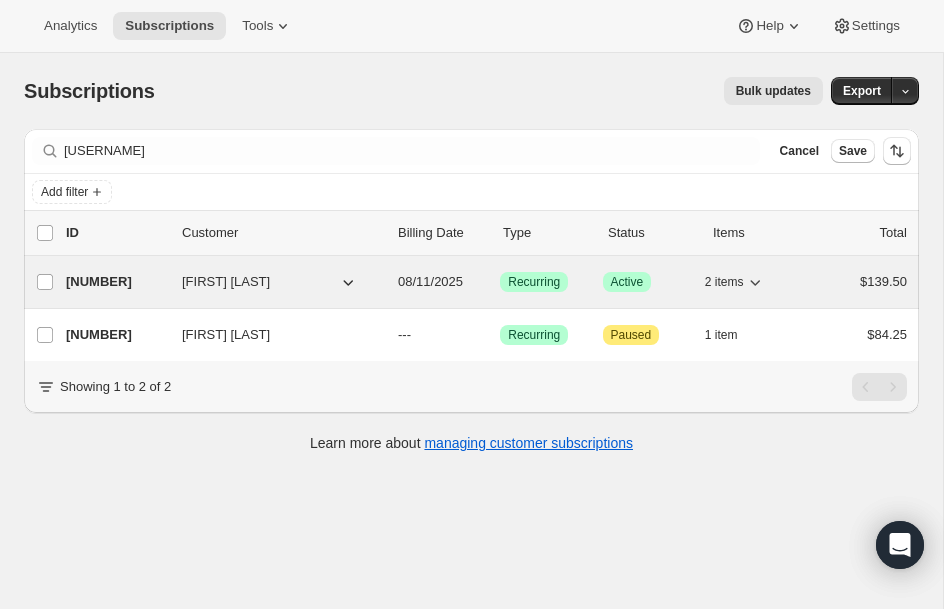 click on "23822991551" at bounding box center [116, 282] 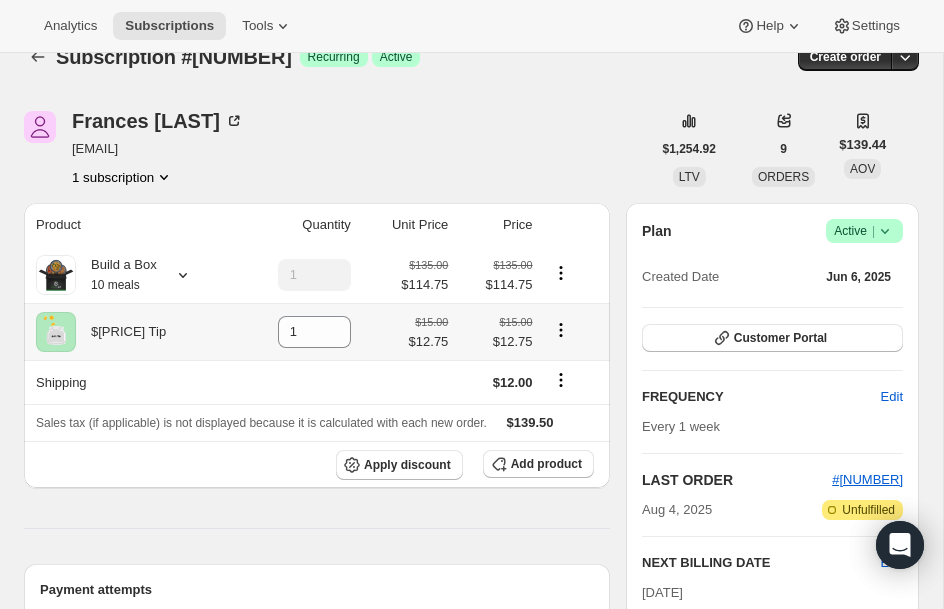 scroll, scrollTop: 0, scrollLeft: 0, axis: both 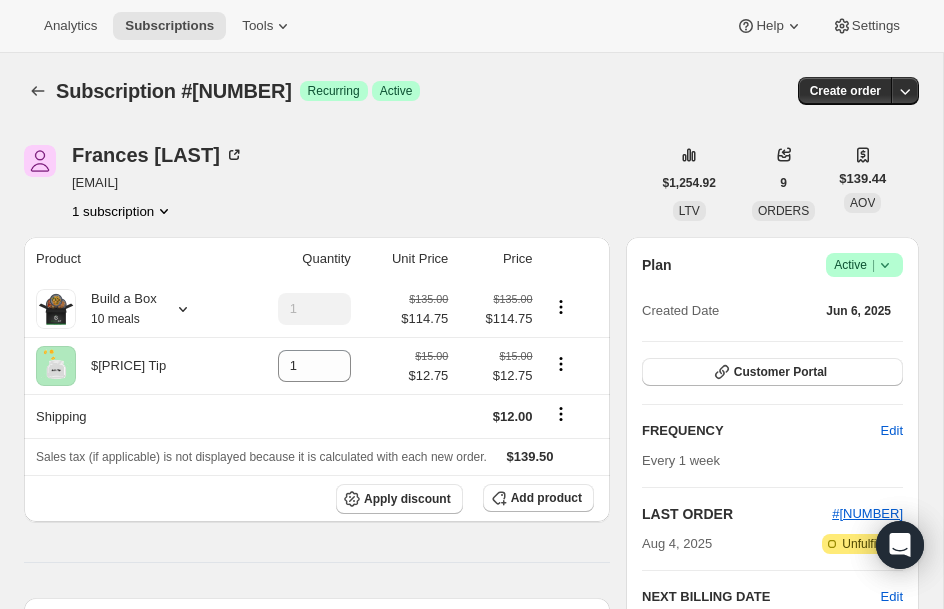 click on "Frances   Fuselli shoebeemom@gmail.com 1 subscription" at bounding box center [337, 183] 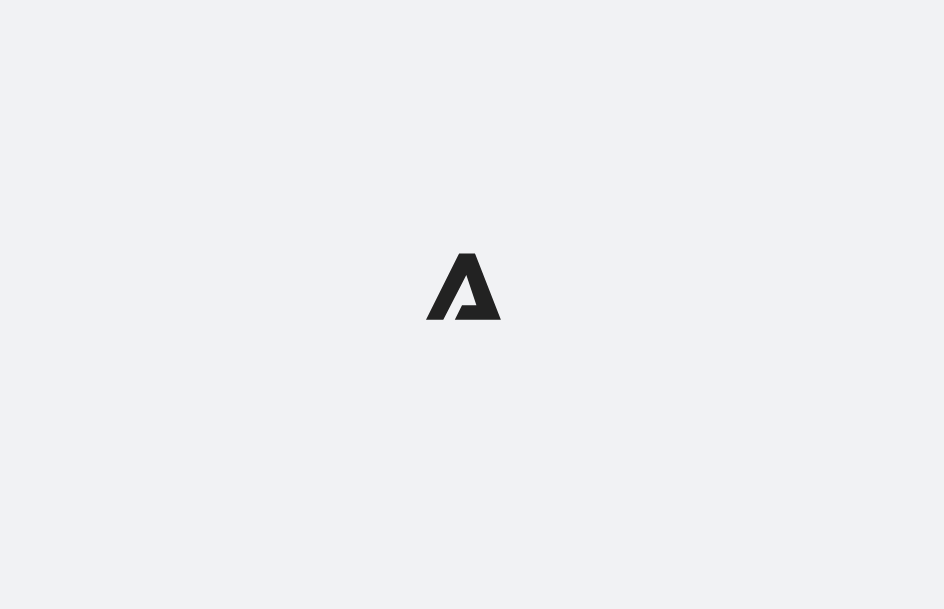 scroll, scrollTop: 0, scrollLeft: 0, axis: both 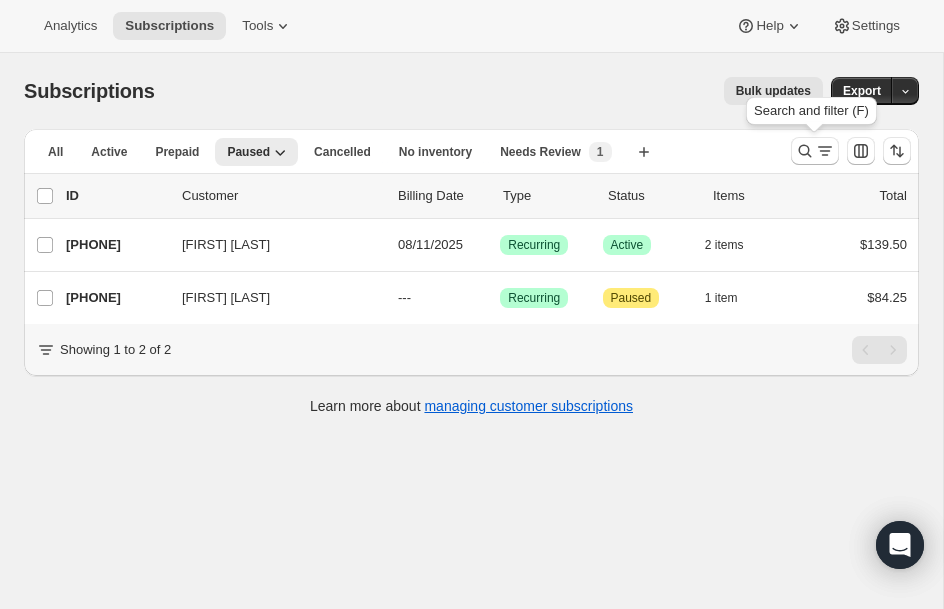 drag, startPoint x: 810, startPoint y: 153, endPoint x: 545, endPoint y: 177, distance: 266.08456 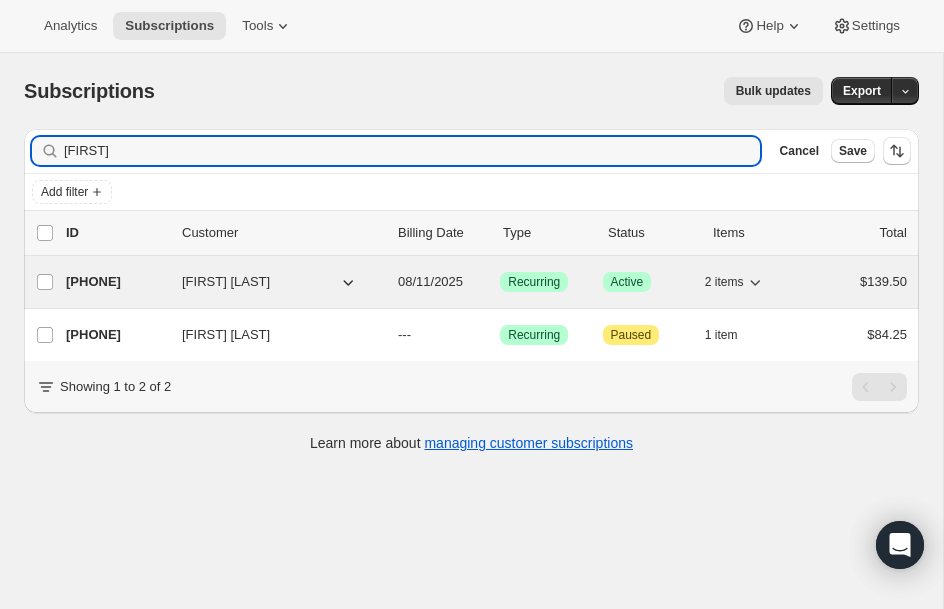 click on "Frances Fuselli" at bounding box center [226, 282] 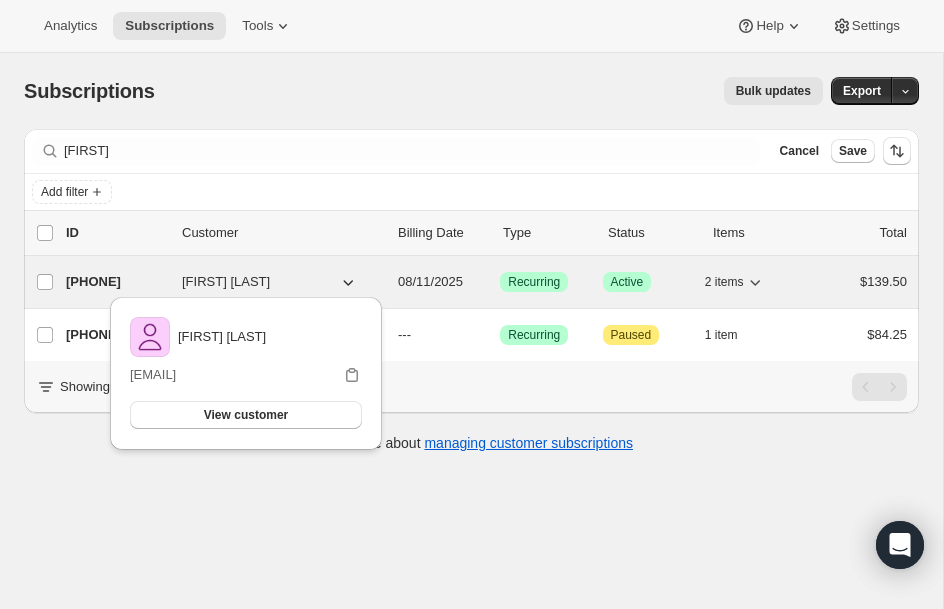 click on "23822991551" at bounding box center (116, 282) 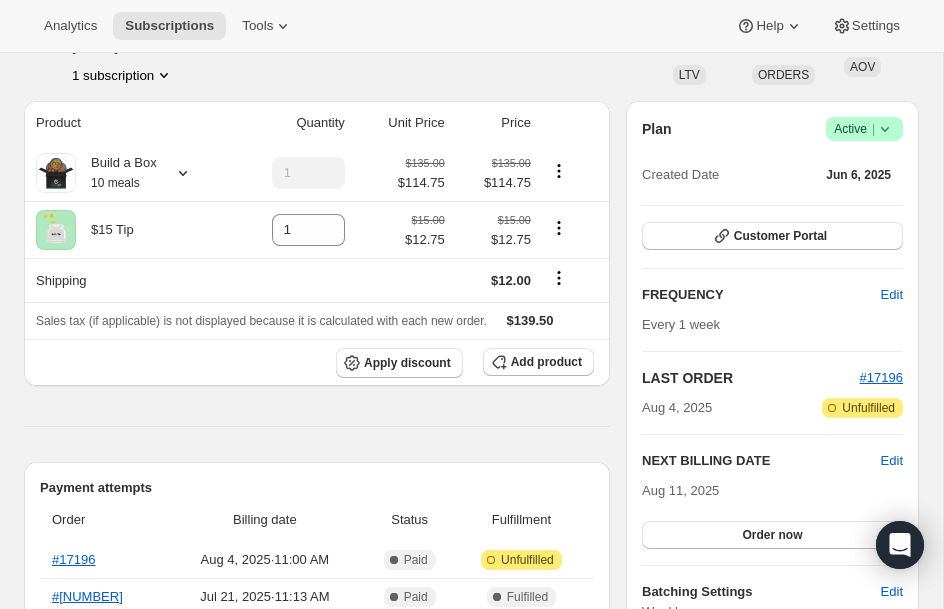scroll, scrollTop: 160, scrollLeft: 0, axis: vertical 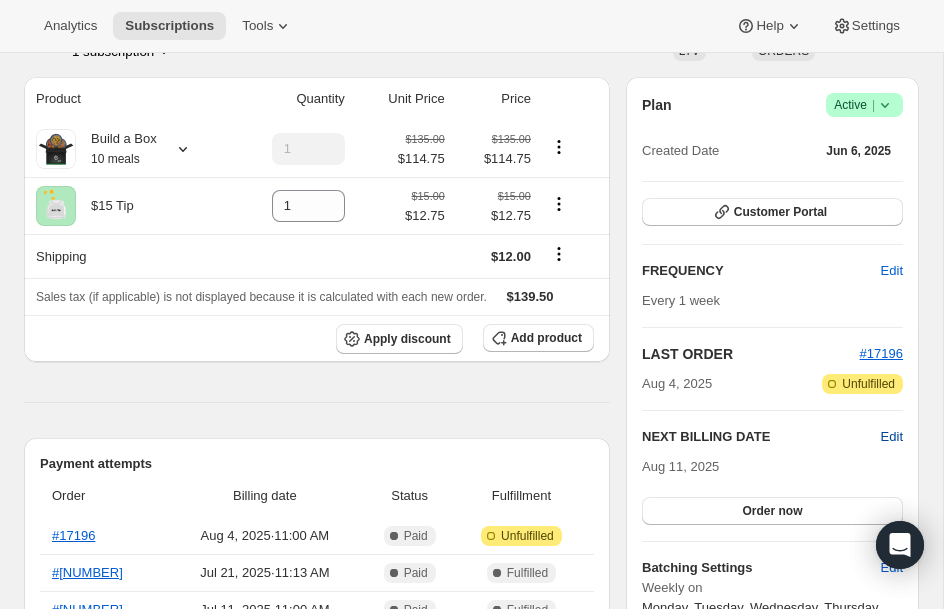 click on "Edit" at bounding box center [892, 437] 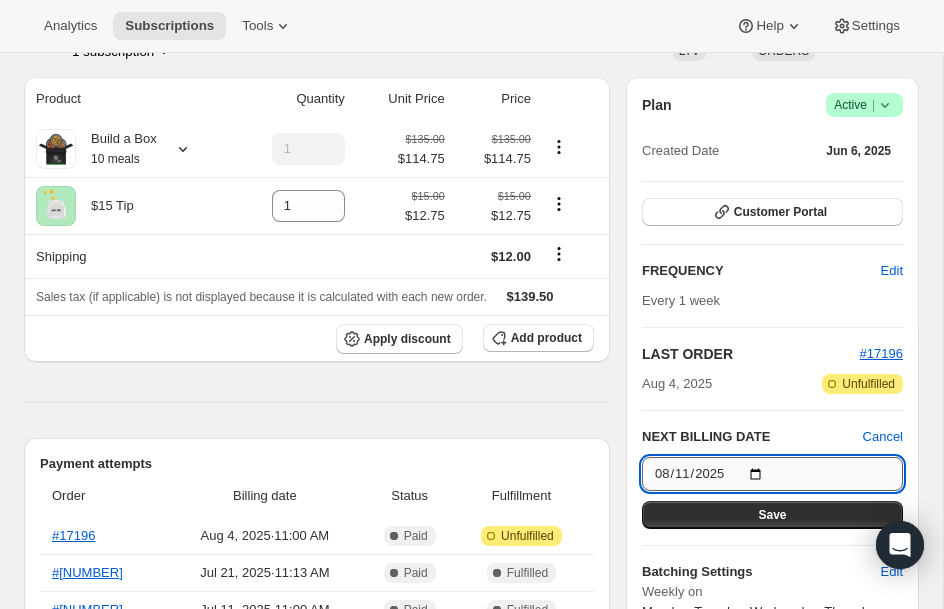 click on "2025-08-11" at bounding box center [772, 474] 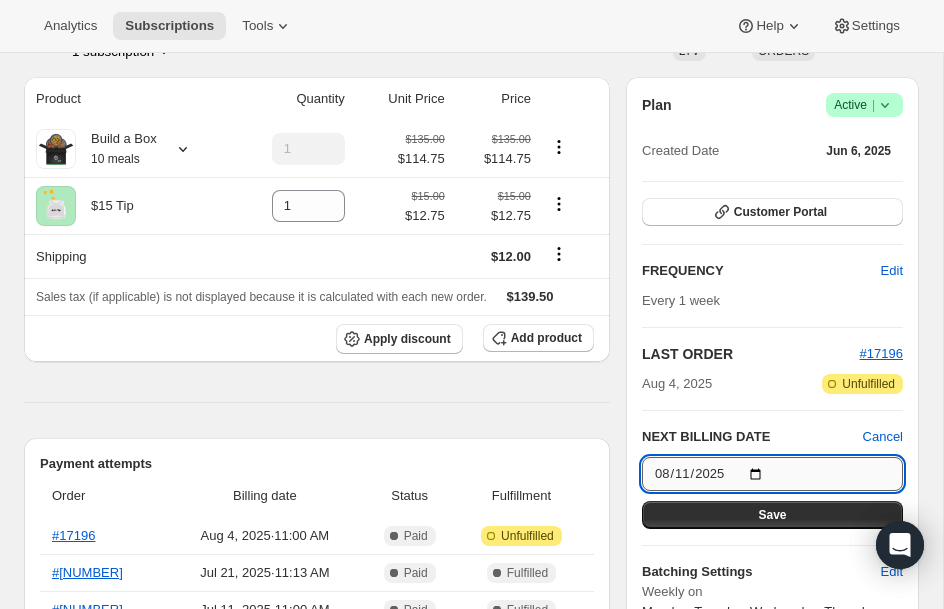 type on "2025-08-15" 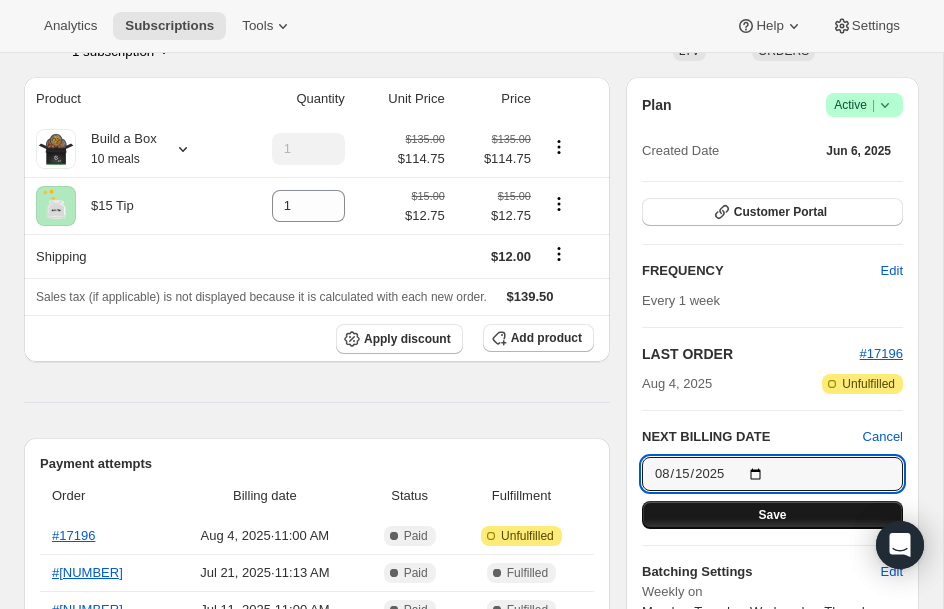 click on "Save" at bounding box center [772, 515] 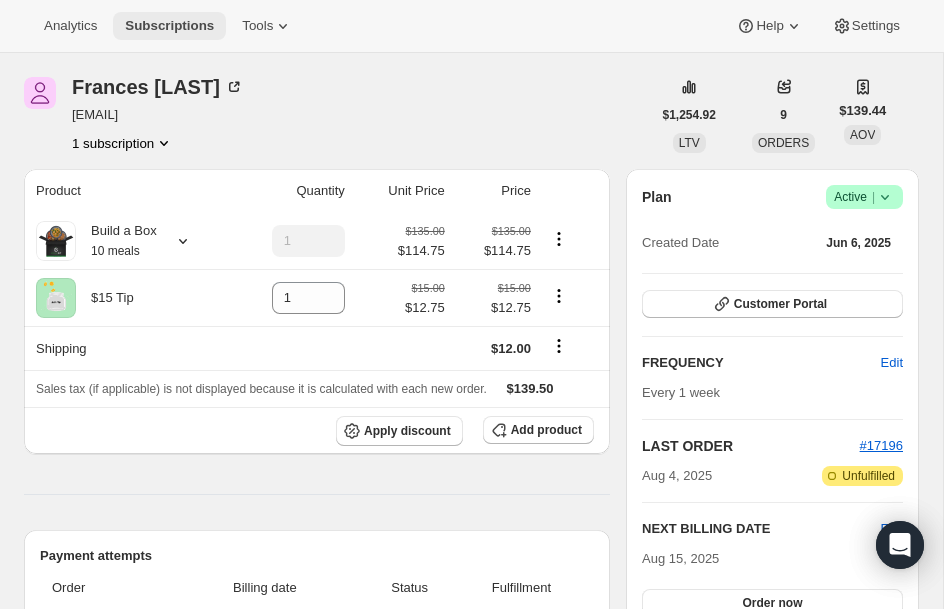 click on "Subscriptions" at bounding box center (169, 26) 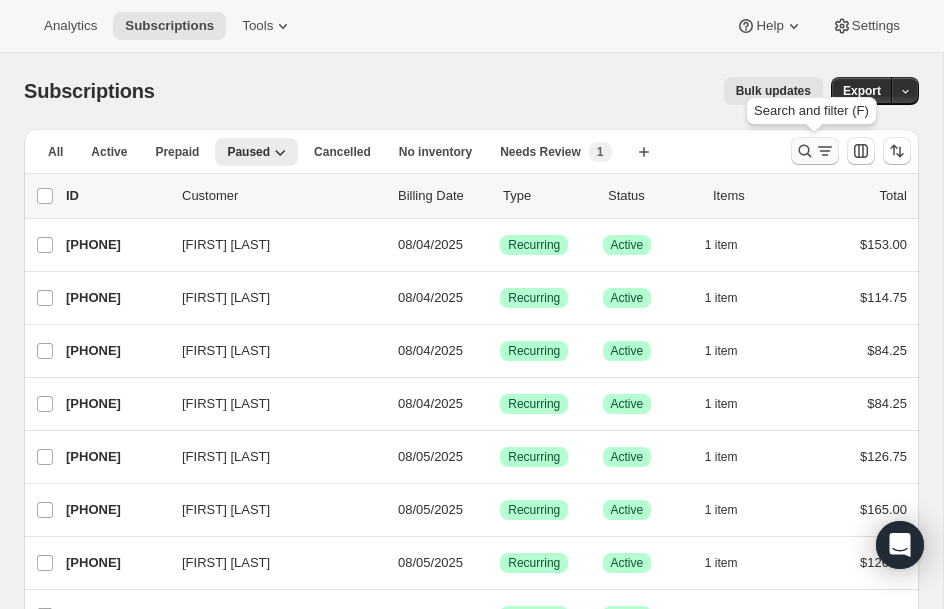 click 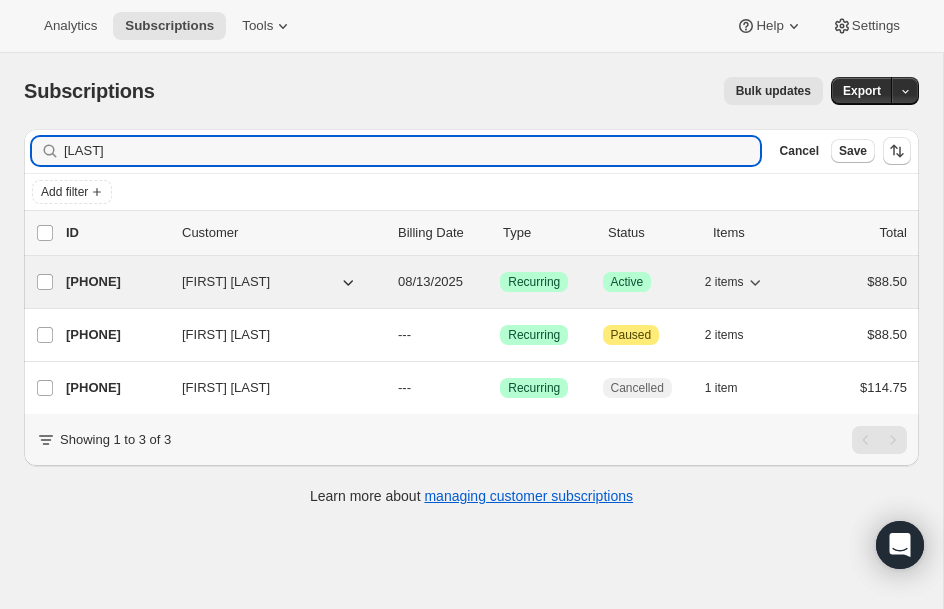 type on "[FIRST]" 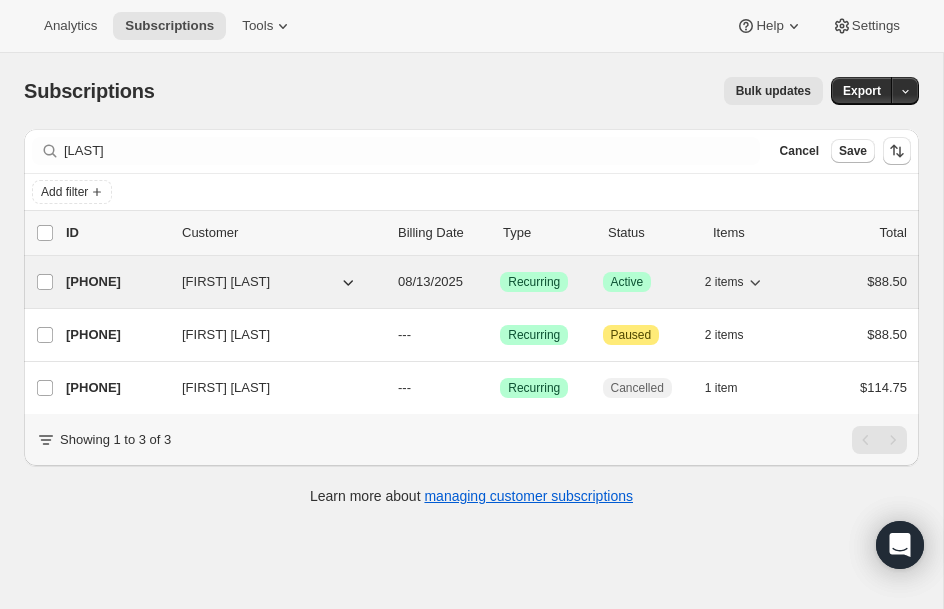 click on "[PHONE]" at bounding box center [116, 282] 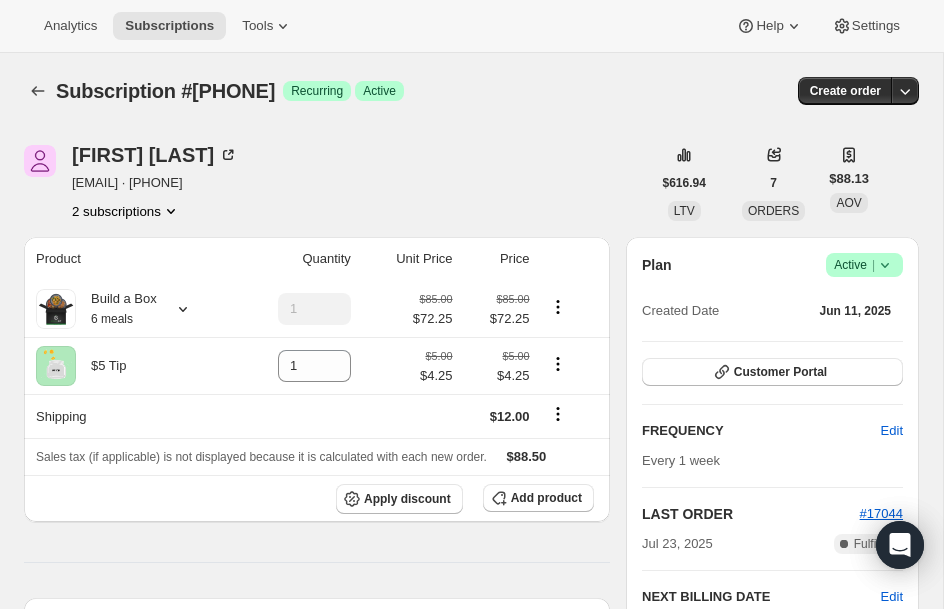 click 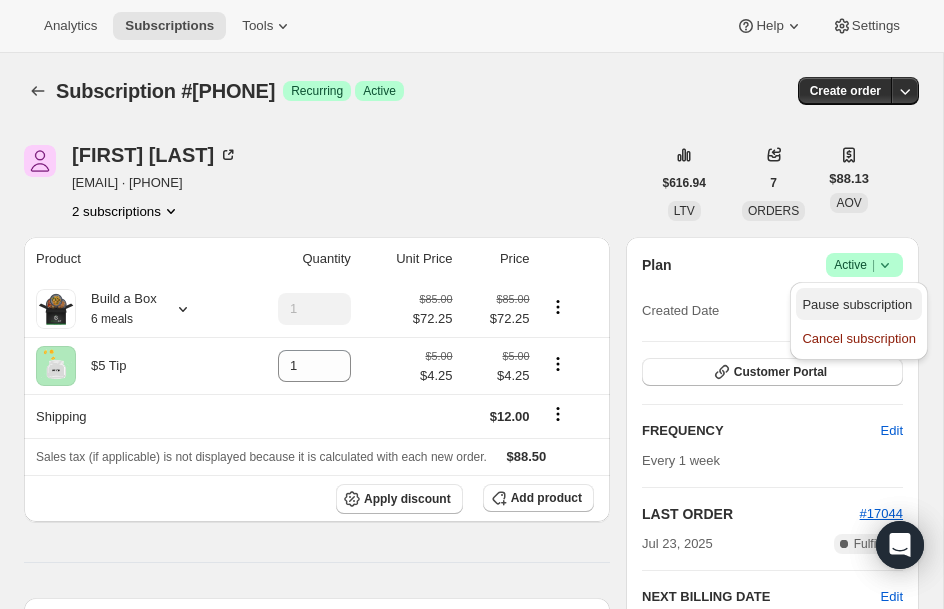 click on "Pause subscription" at bounding box center [857, 304] 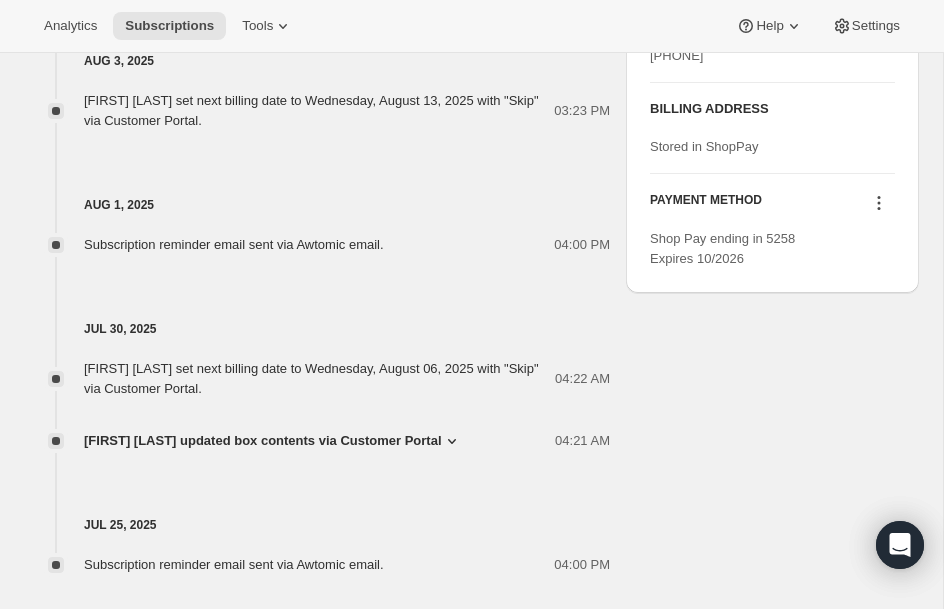 scroll, scrollTop: 1160, scrollLeft: 0, axis: vertical 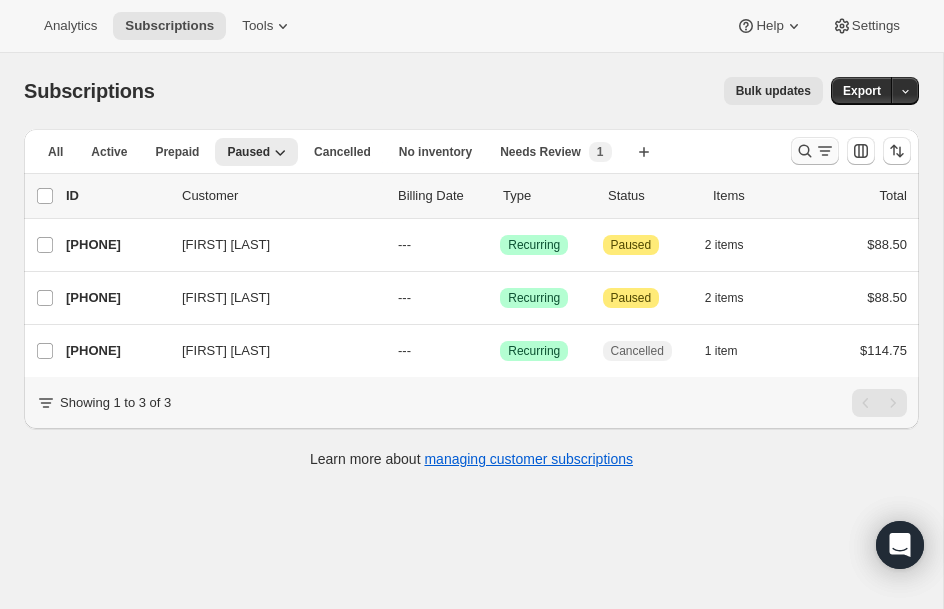 click 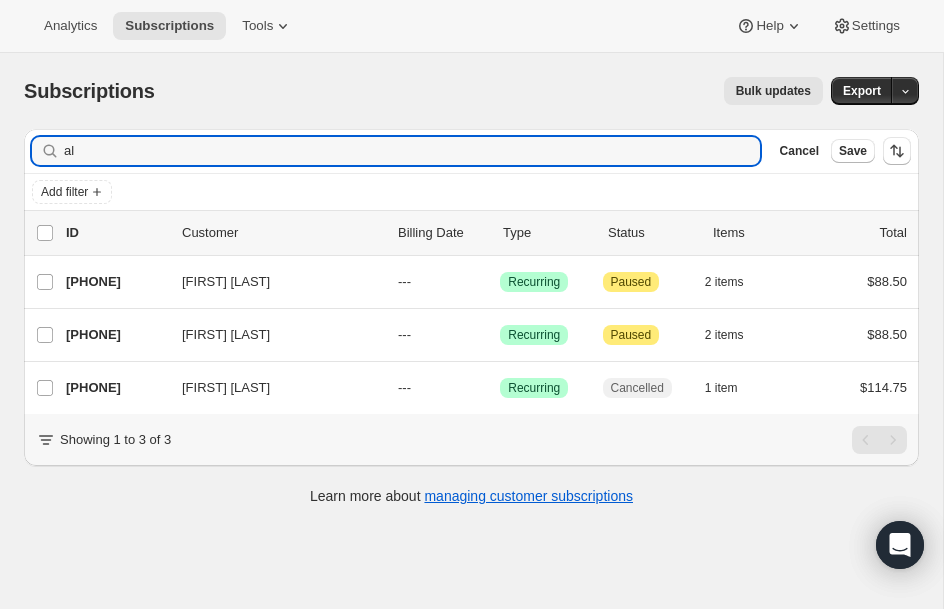type on "a" 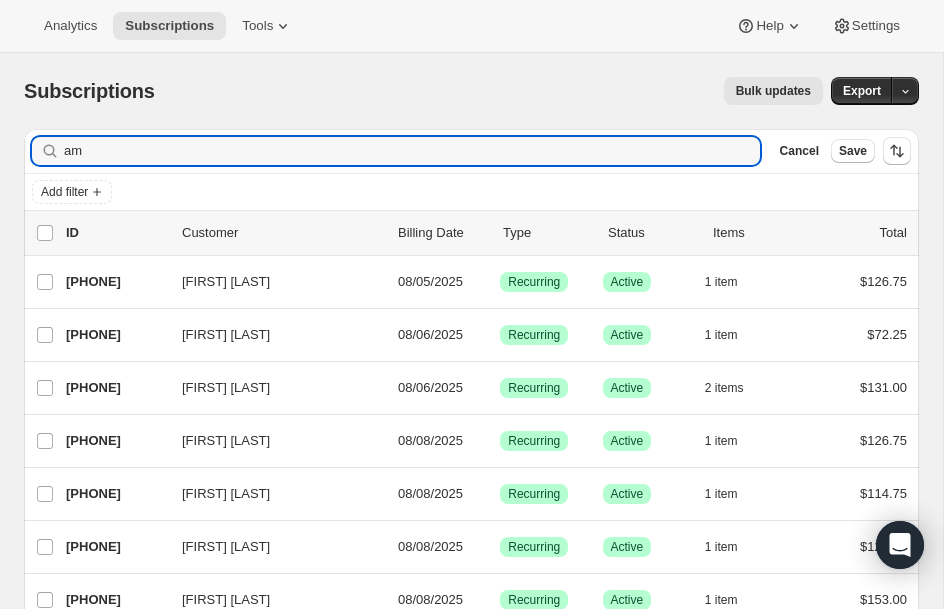 drag, startPoint x: 98, startPoint y: 147, endPoint x: -12, endPoint y: 146, distance: 110.00455 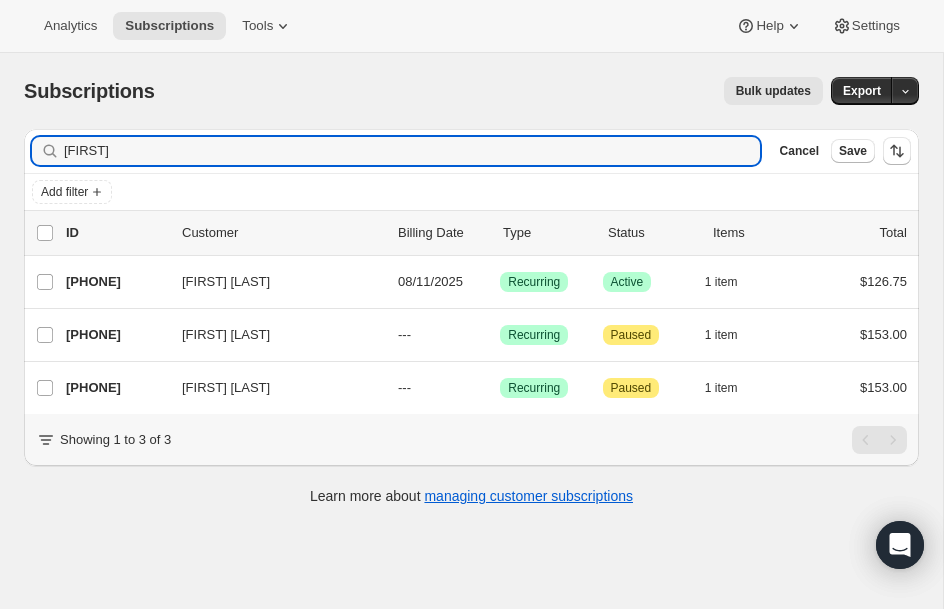 drag, startPoint x: 125, startPoint y: 148, endPoint x: -78, endPoint y: 133, distance: 203.55344 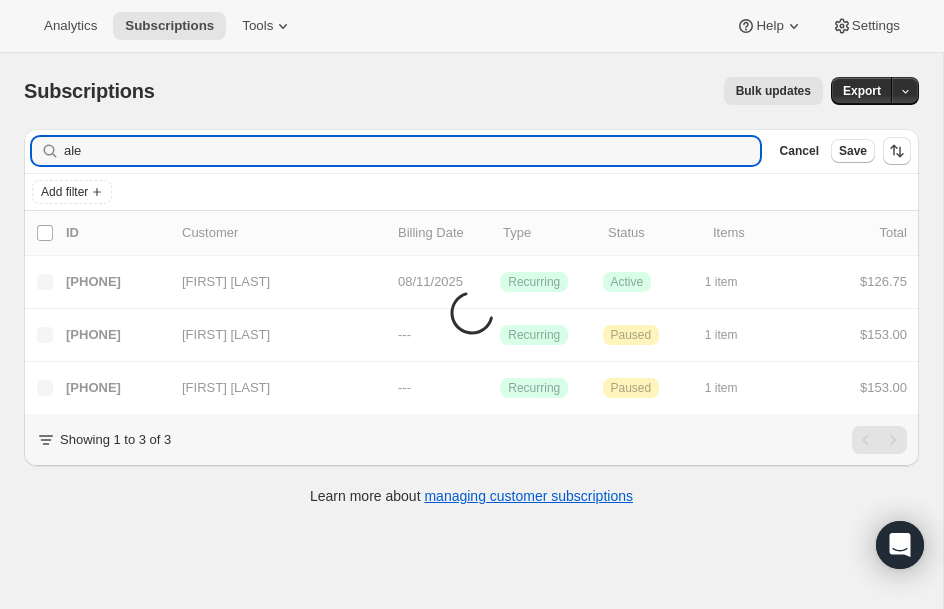 type on "[FIRST]" 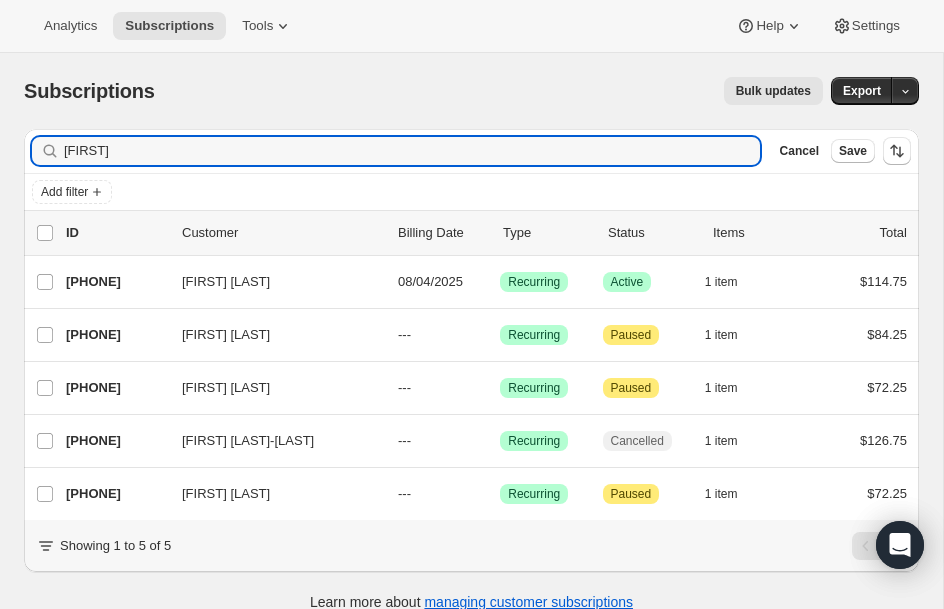 drag, startPoint x: 141, startPoint y: 154, endPoint x: -32, endPoint y: 129, distance: 174.79703 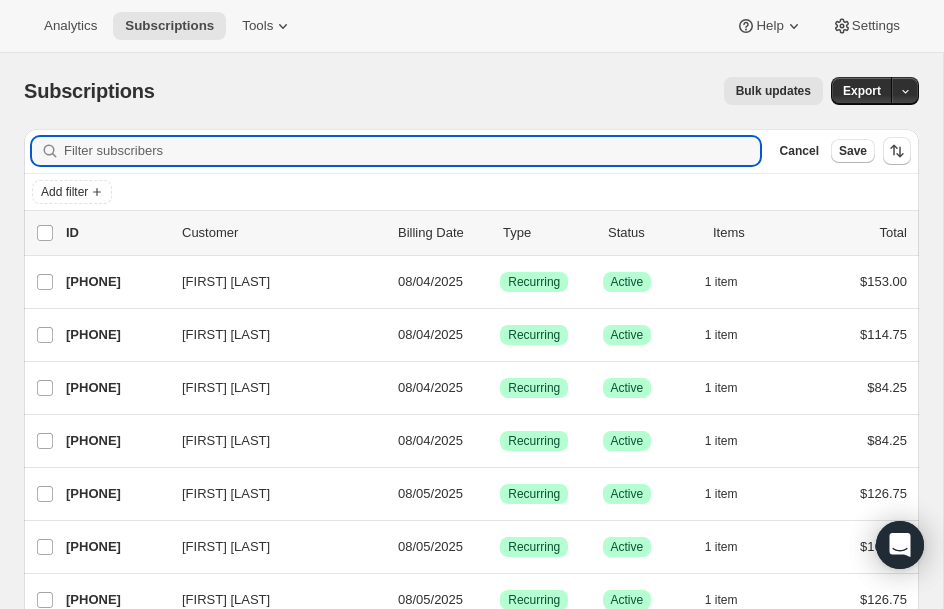 type 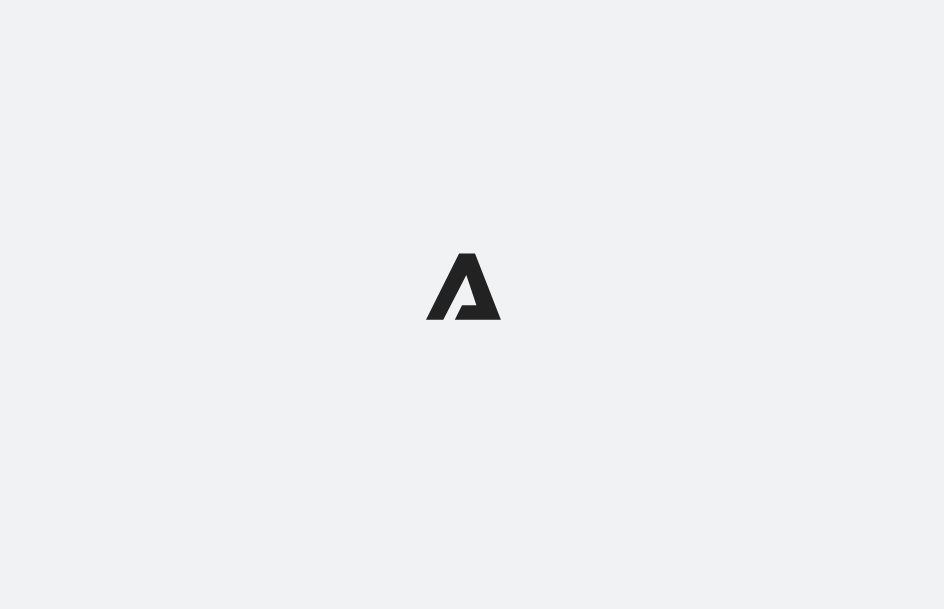 scroll, scrollTop: 0, scrollLeft: 0, axis: both 